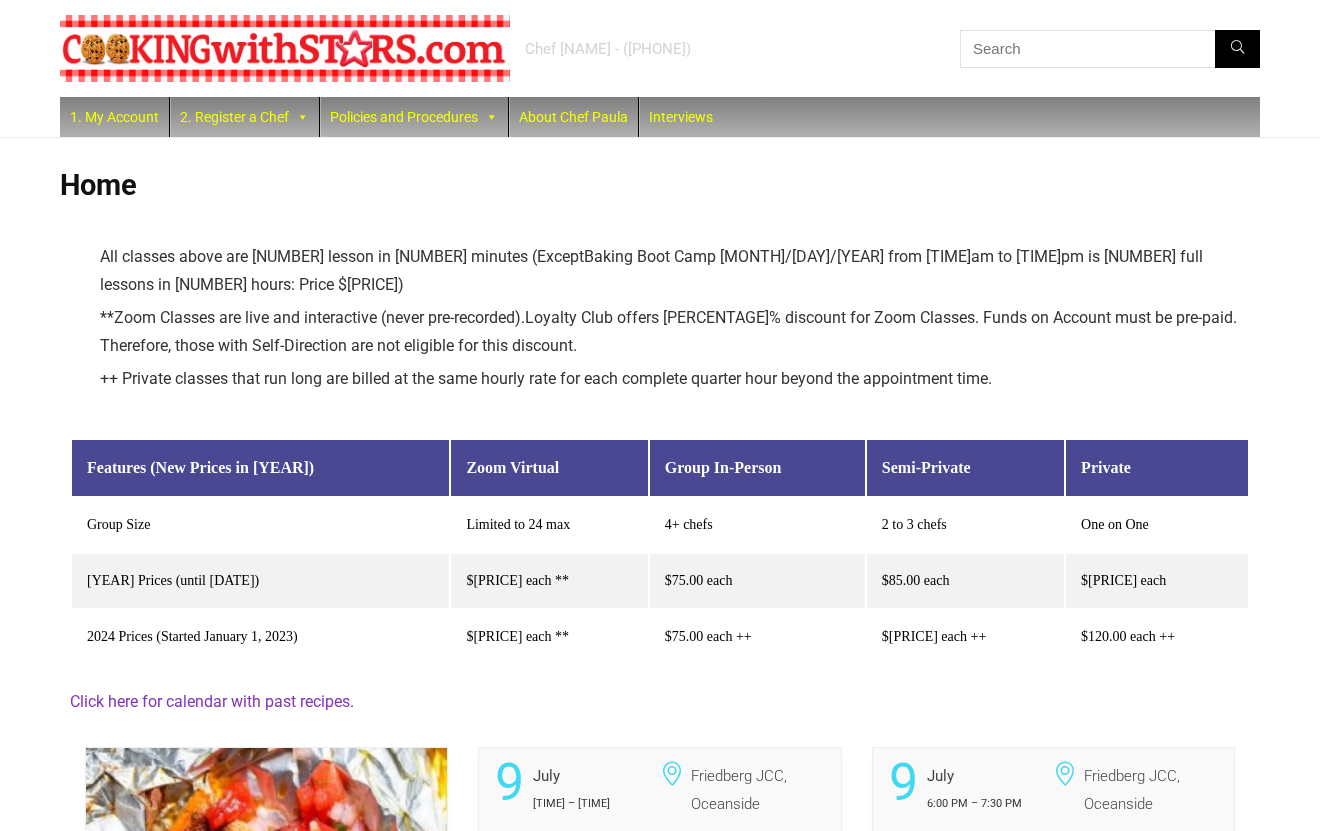 scroll, scrollTop: 0, scrollLeft: 0, axis: both 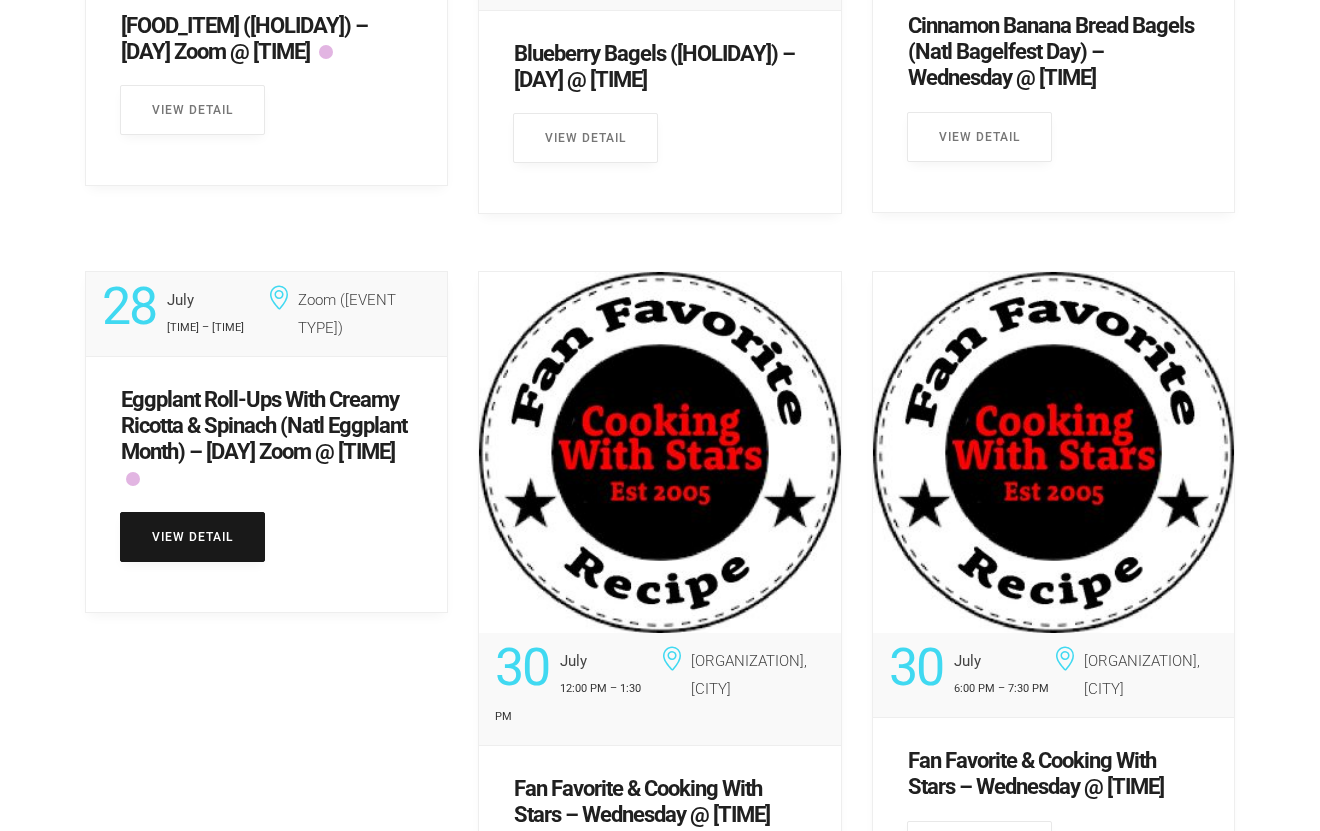 click on "View Detail" at bounding box center [192, 537] 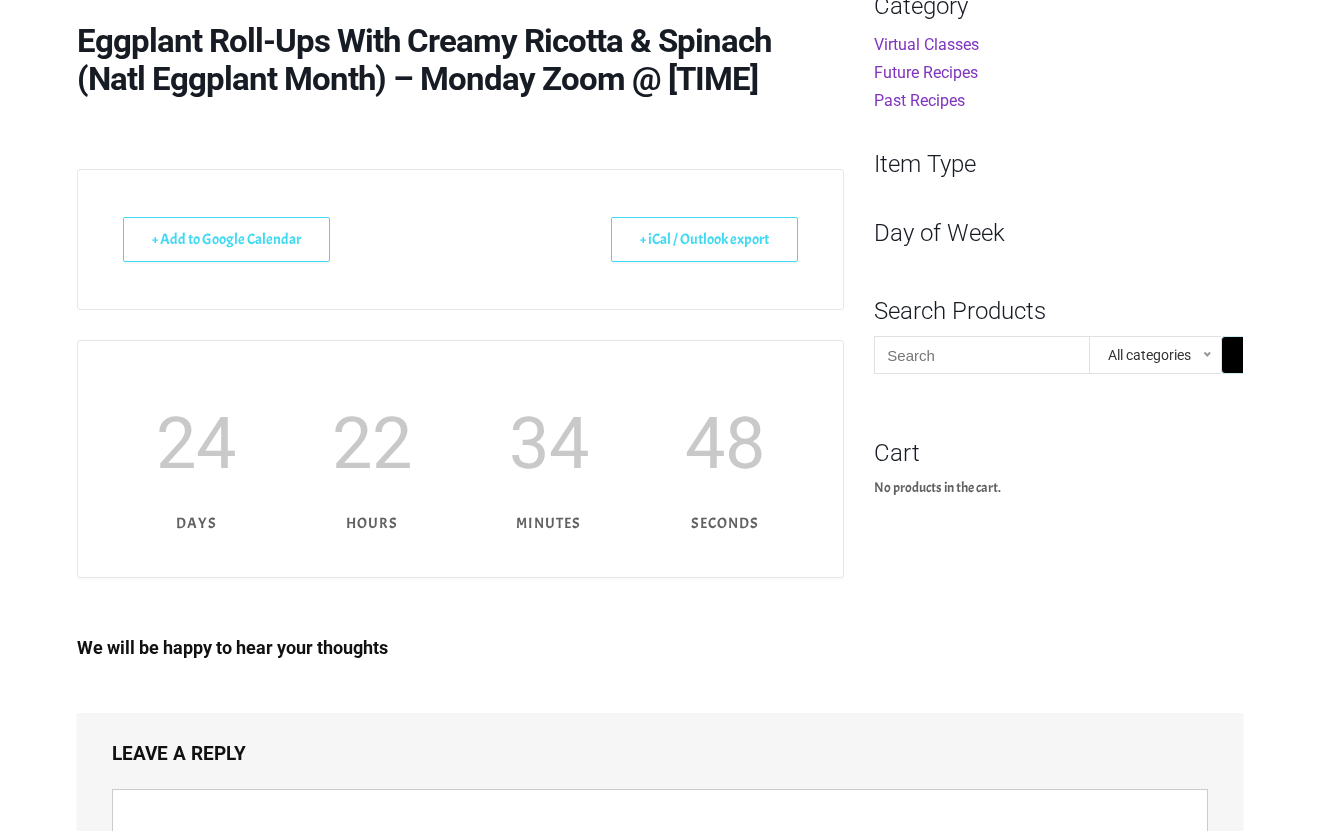 scroll, scrollTop: 0, scrollLeft: 0, axis: both 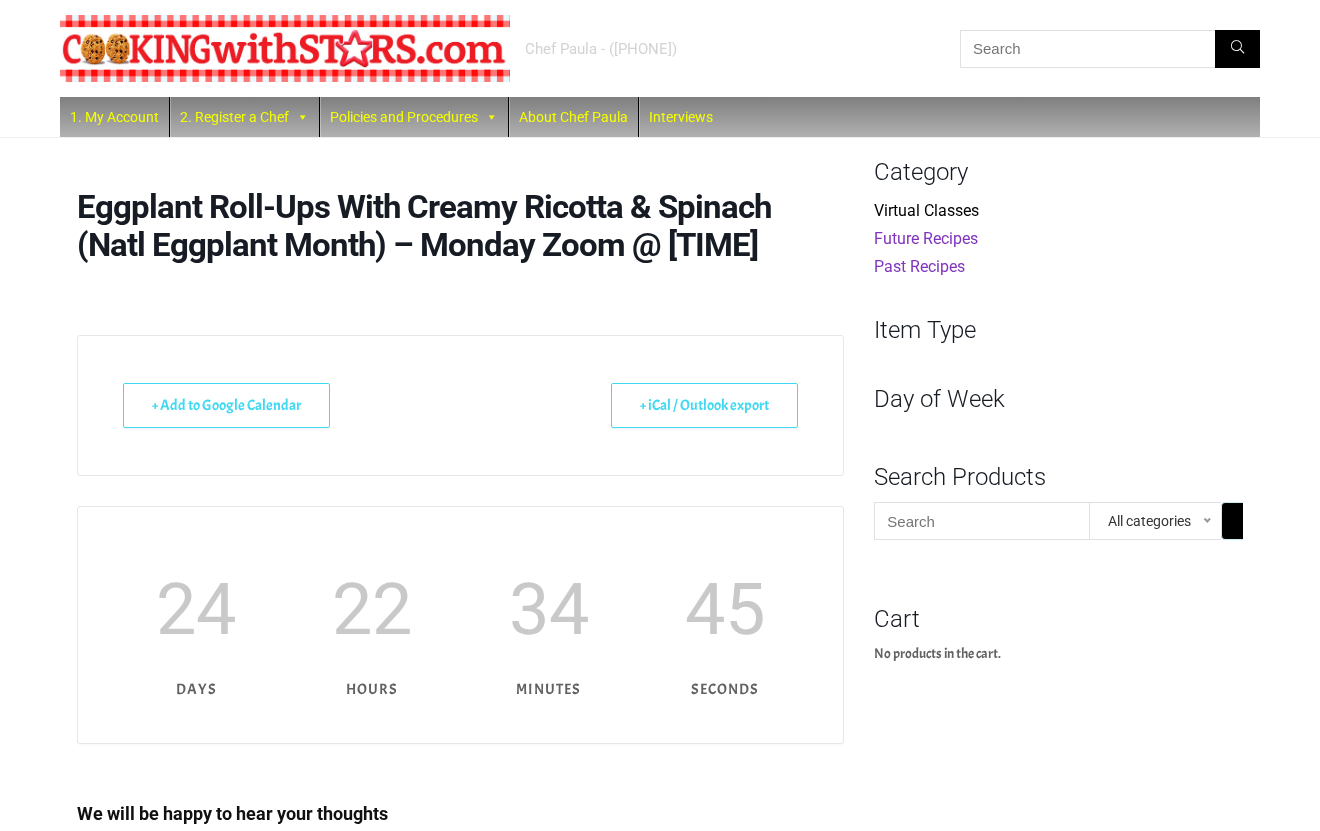 click on "Virtual Classes" at bounding box center [926, 210] 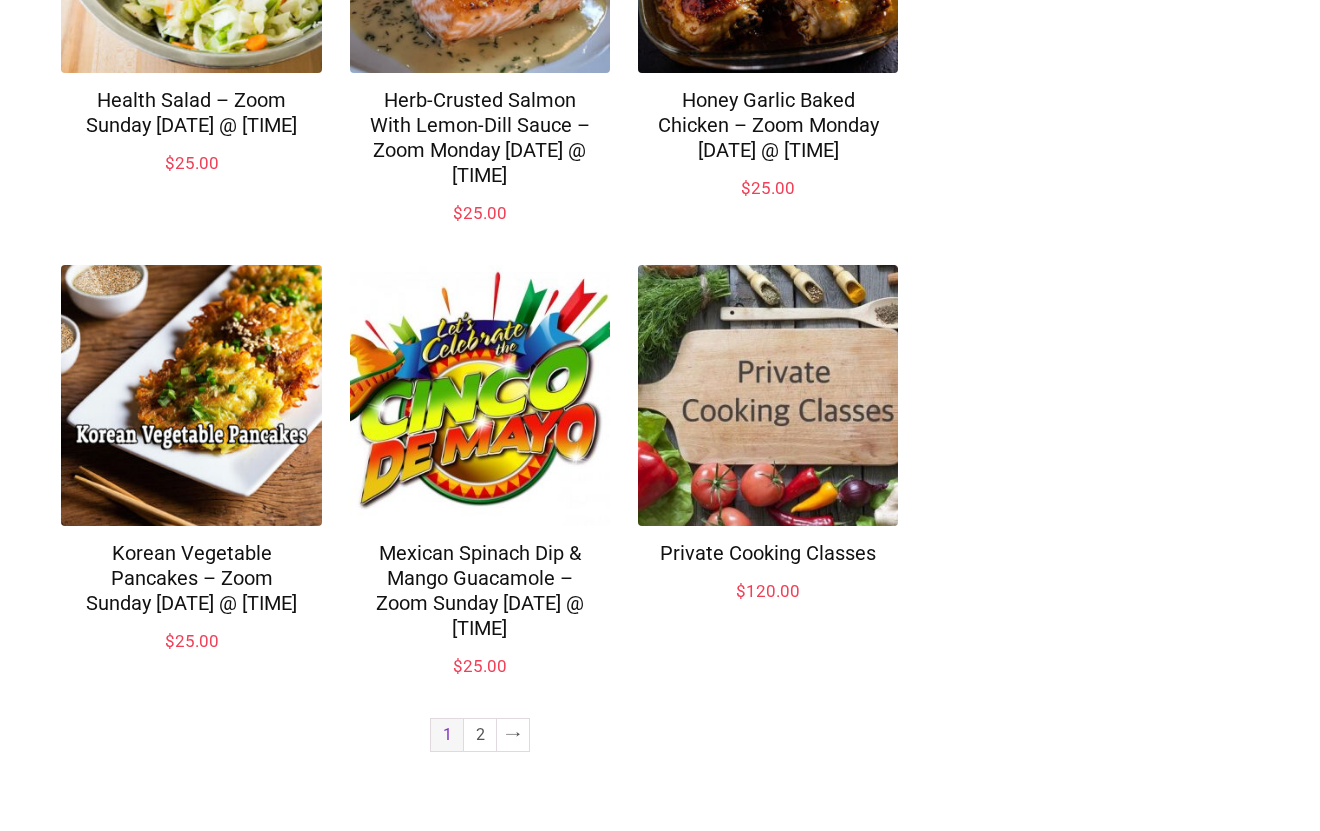 scroll, scrollTop: 1441, scrollLeft: 0, axis: vertical 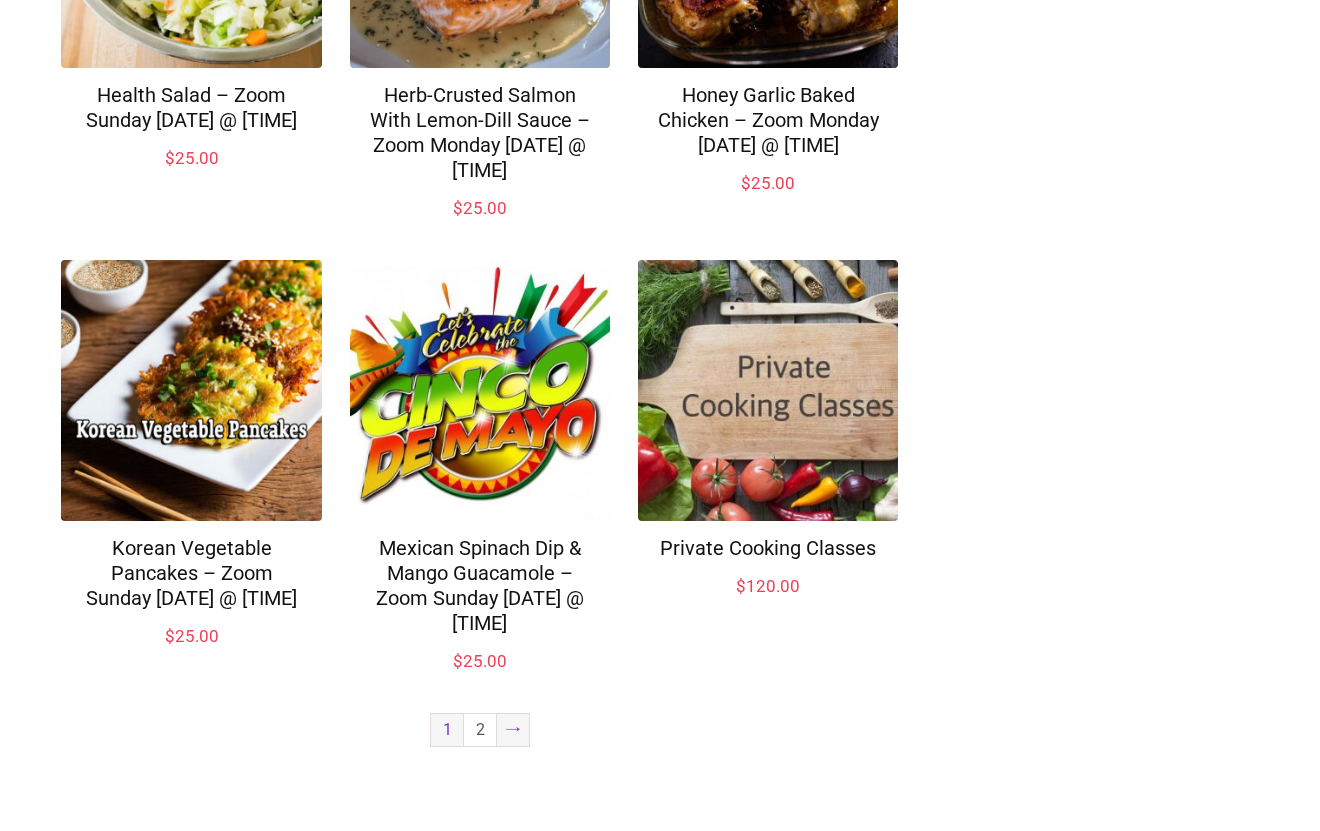 click on "→" at bounding box center (513, 730) 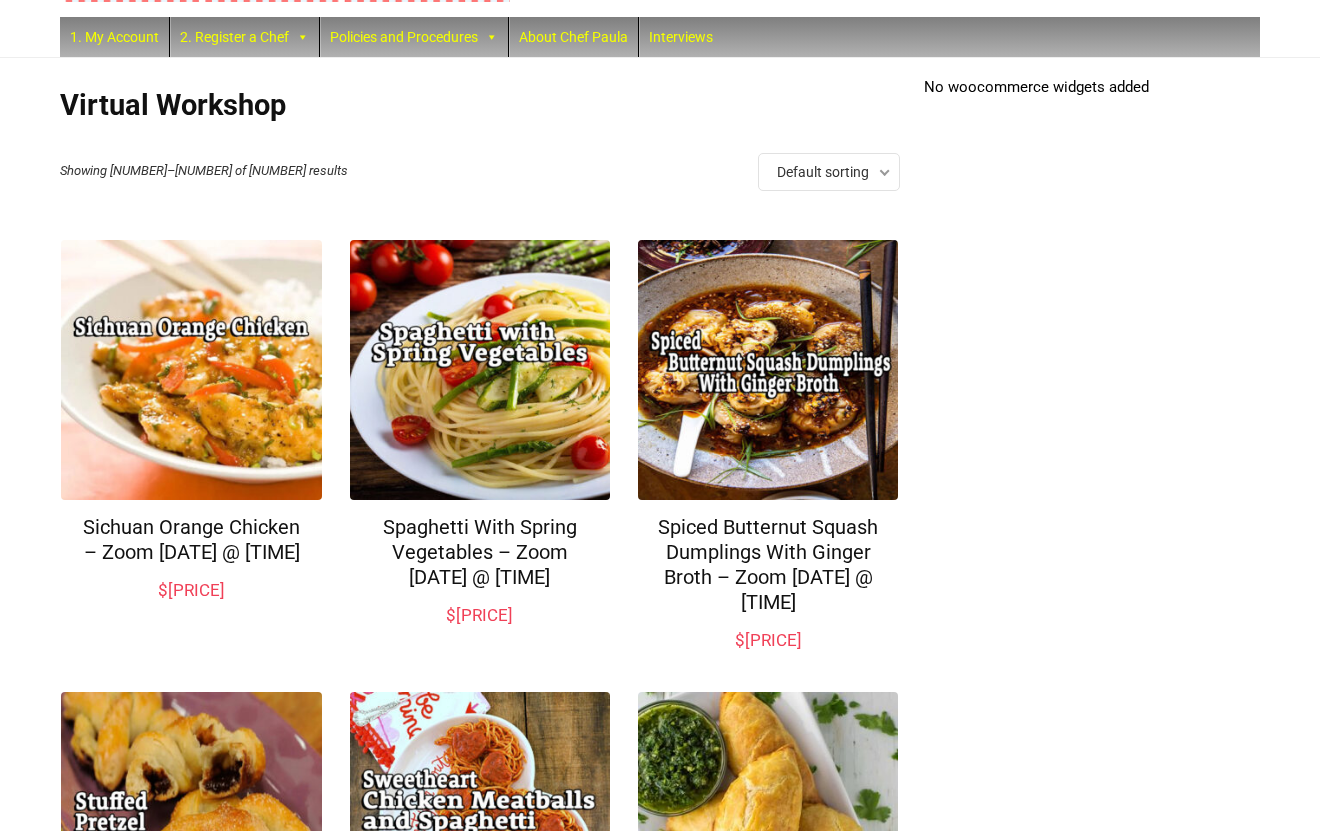 scroll, scrollTop: 0, scrollLeft: 0, axis: both 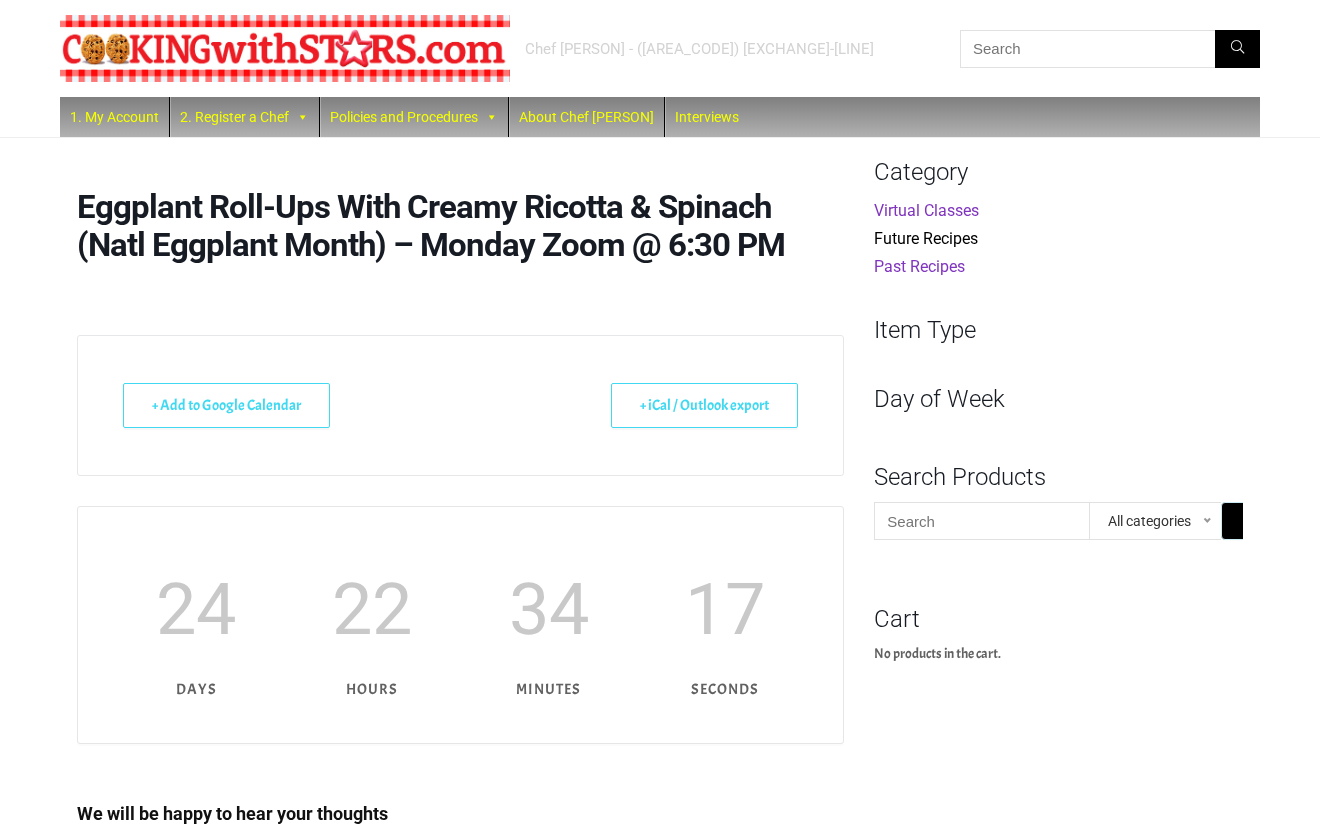 click on "Future Recipes" at bounding box center [926, 238] 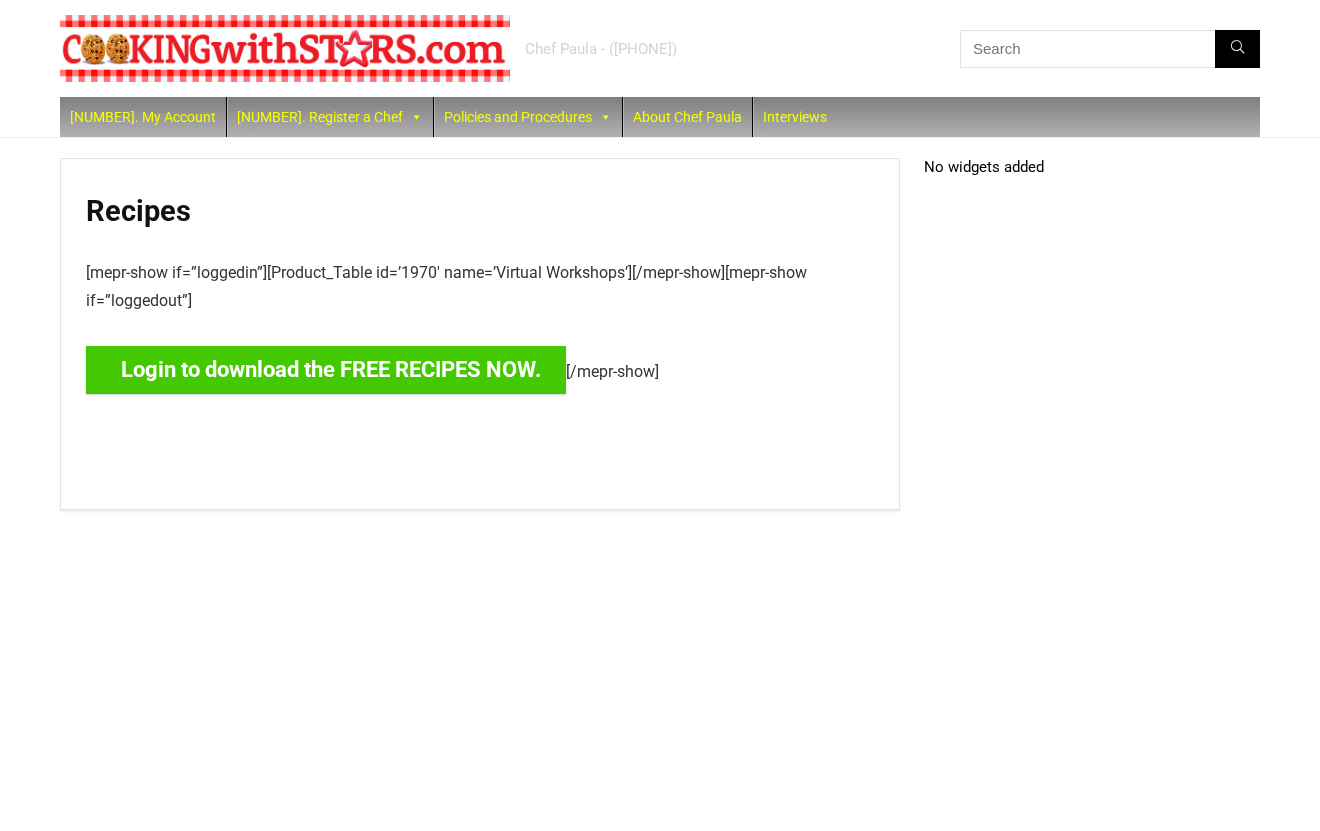 scroll, scrollTop: 0, scrollLeft: 0, axis: both 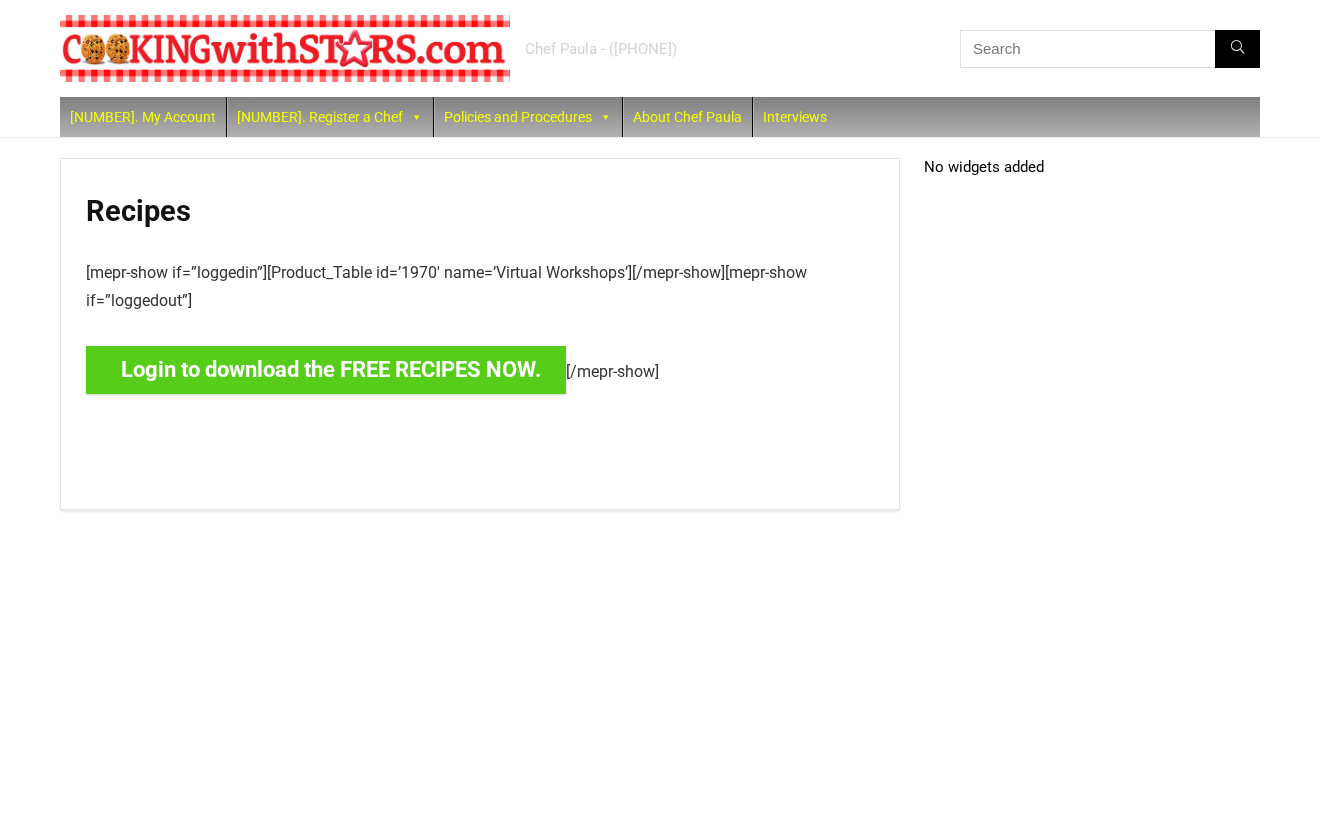 click on "Login to download the FREE RECIPES NOW." at bounding box center [326, 370] 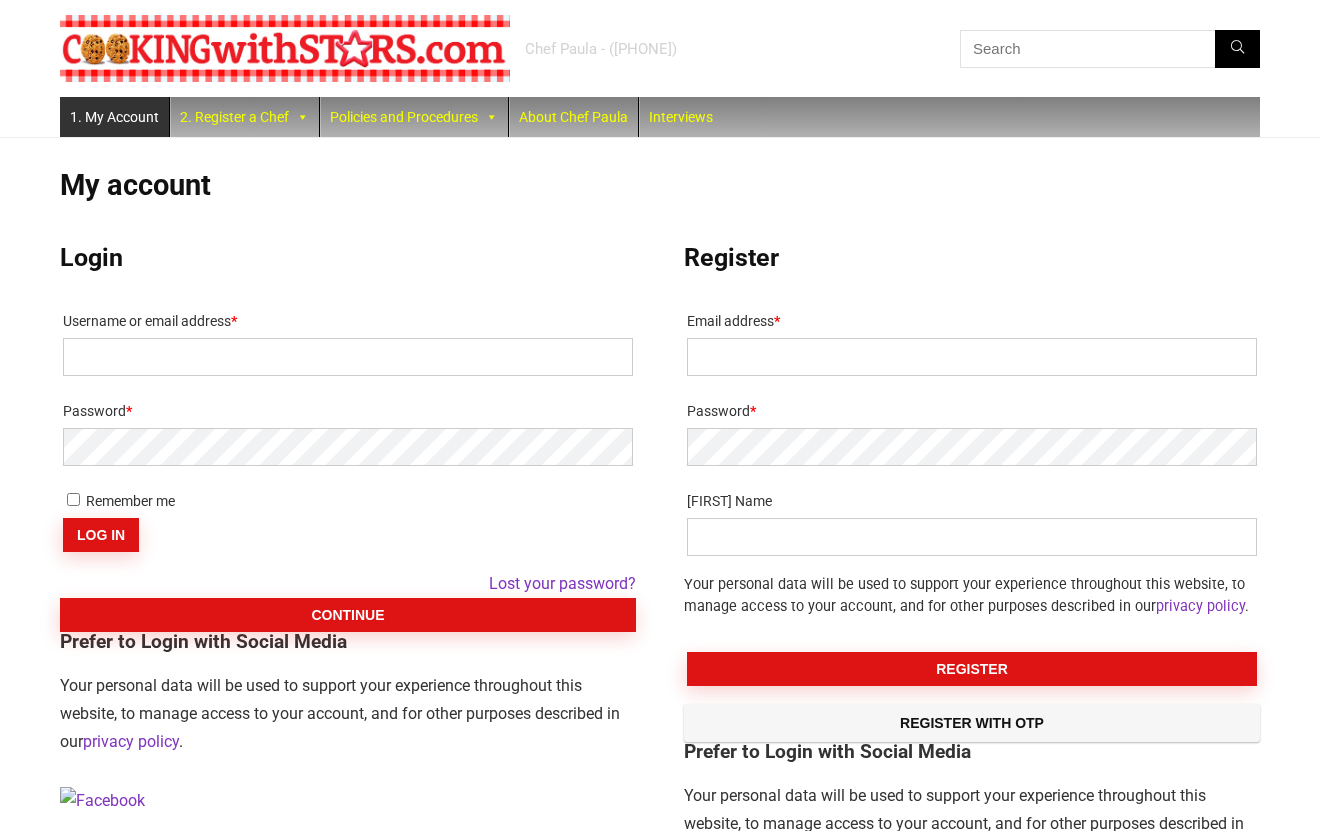 scroll, scrollTop: 0, scrollLeft: 0, axis: both 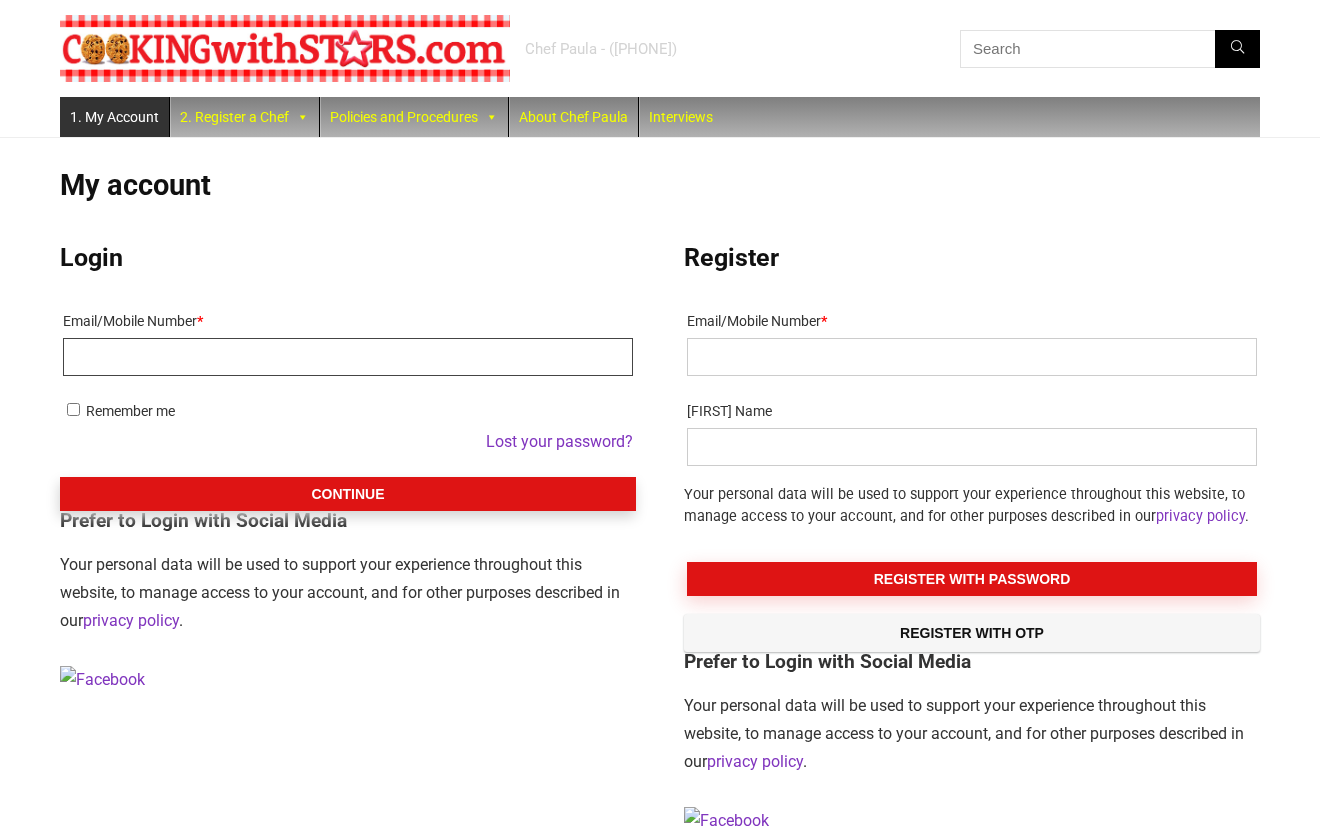 type on "[EMAIL]" 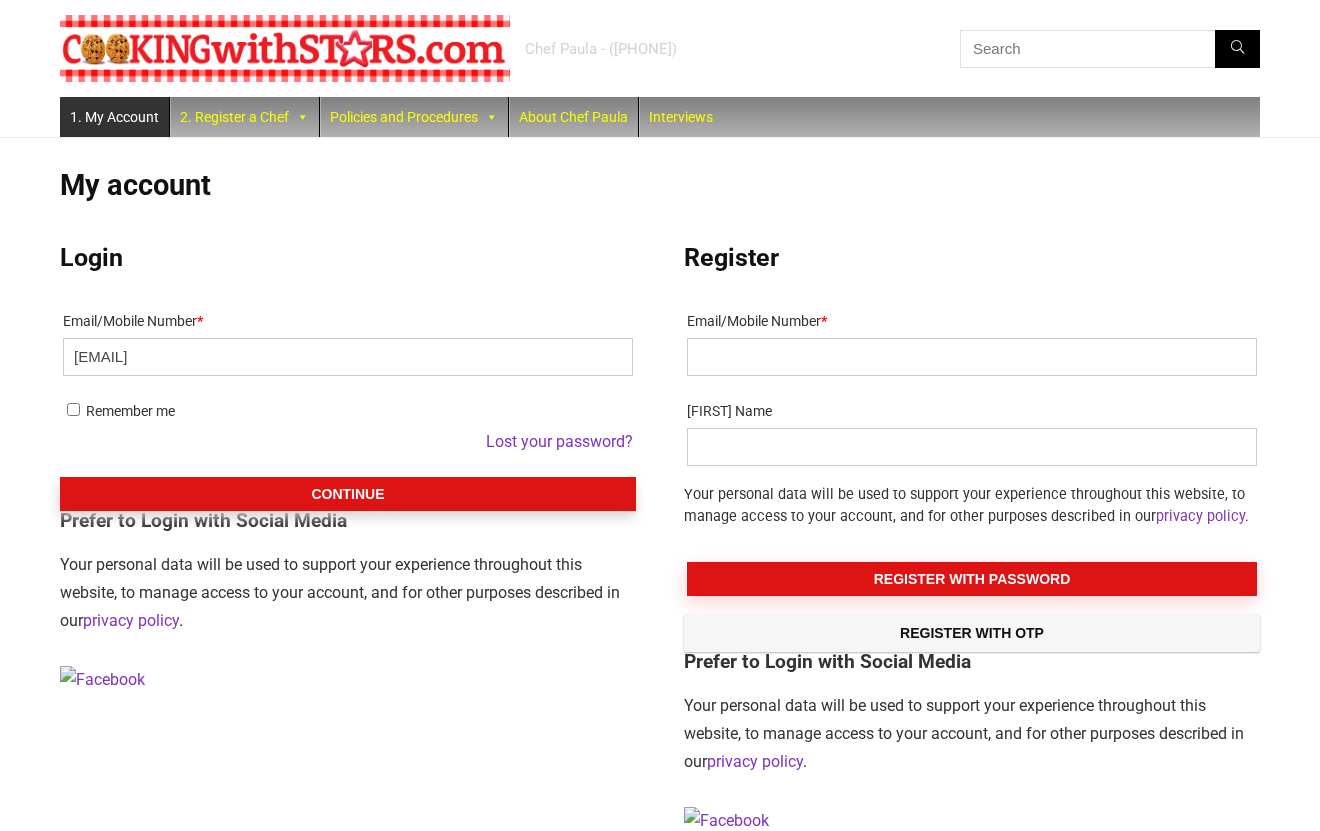 click on "Continue" at bounding box center (348, 494) 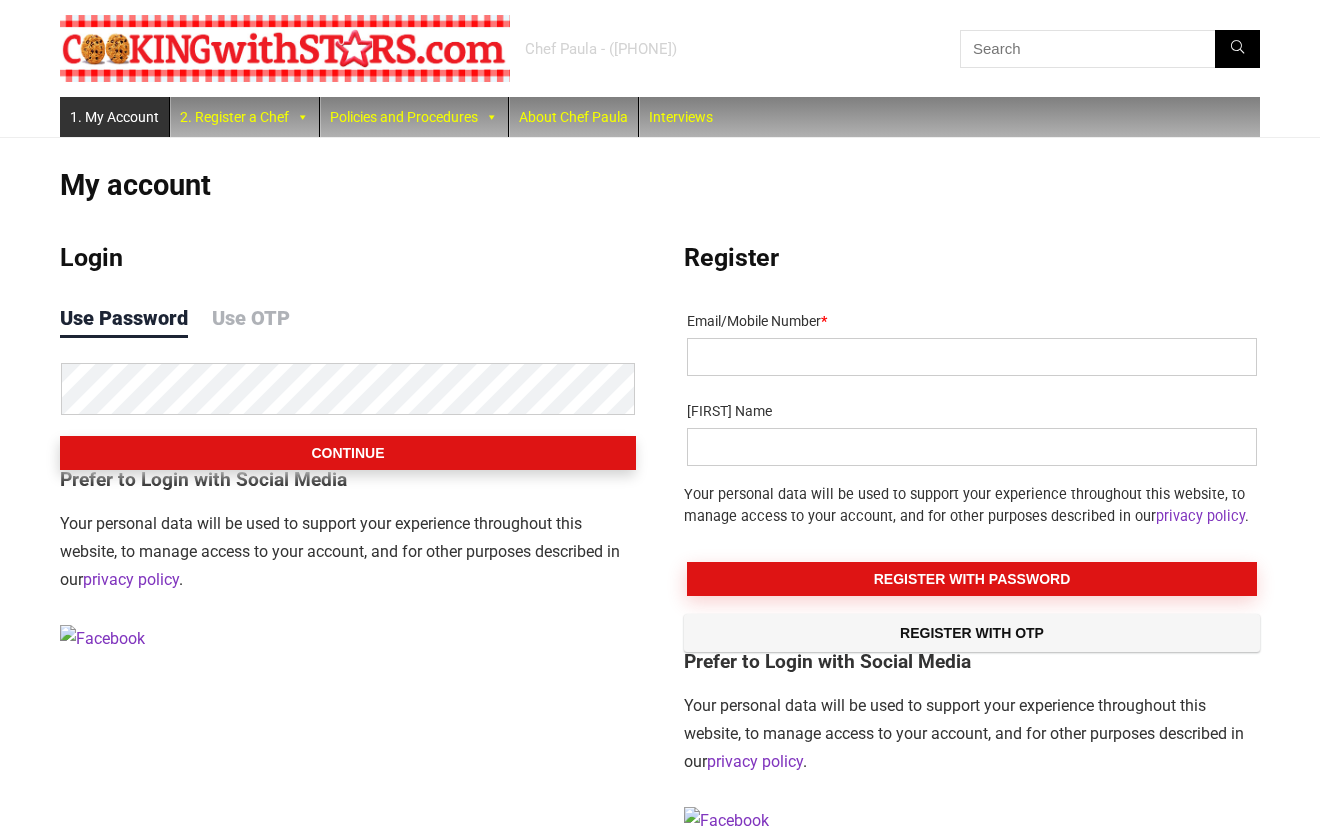 click on "Continue" at bounding box center [348, 453] 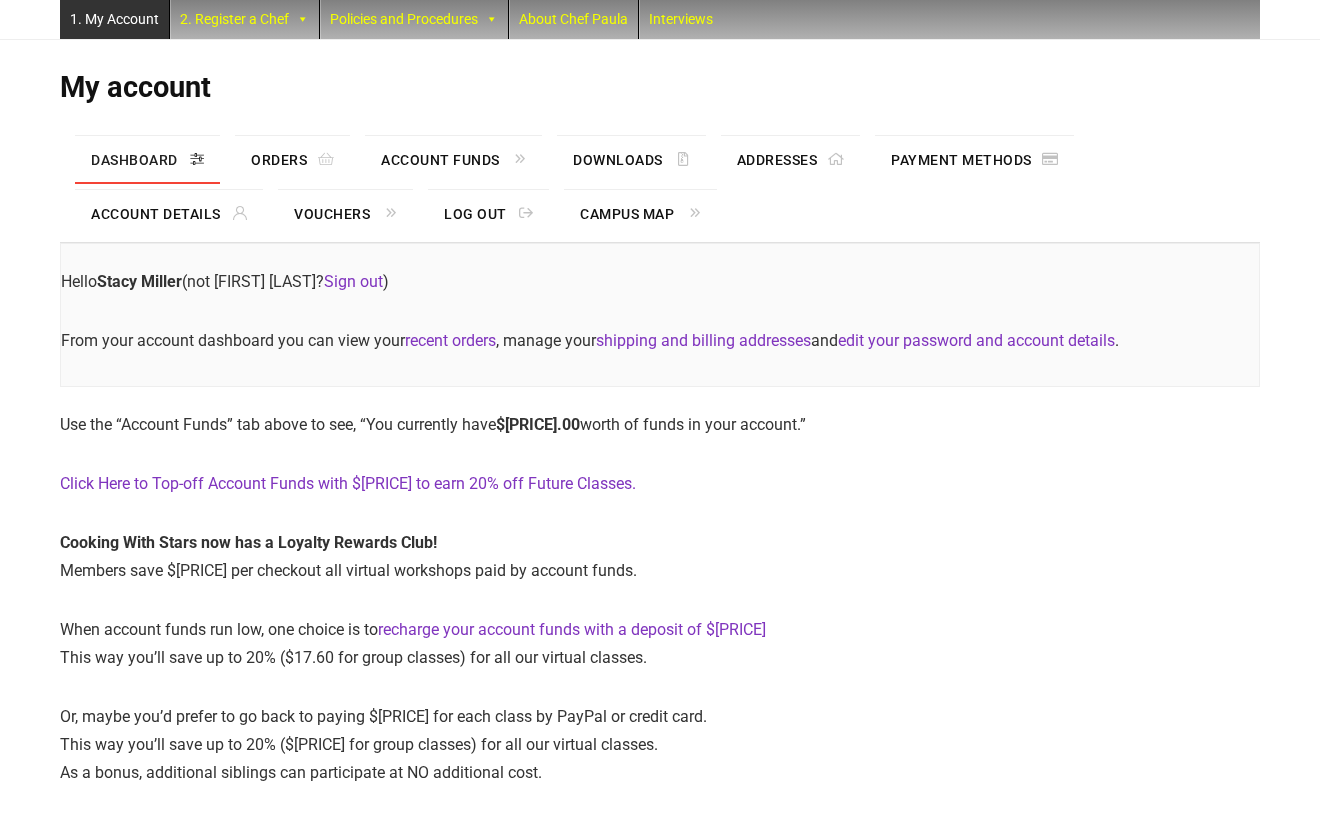scroll, scrollTop: 135, scrollLeft: 0, axis: vertical 